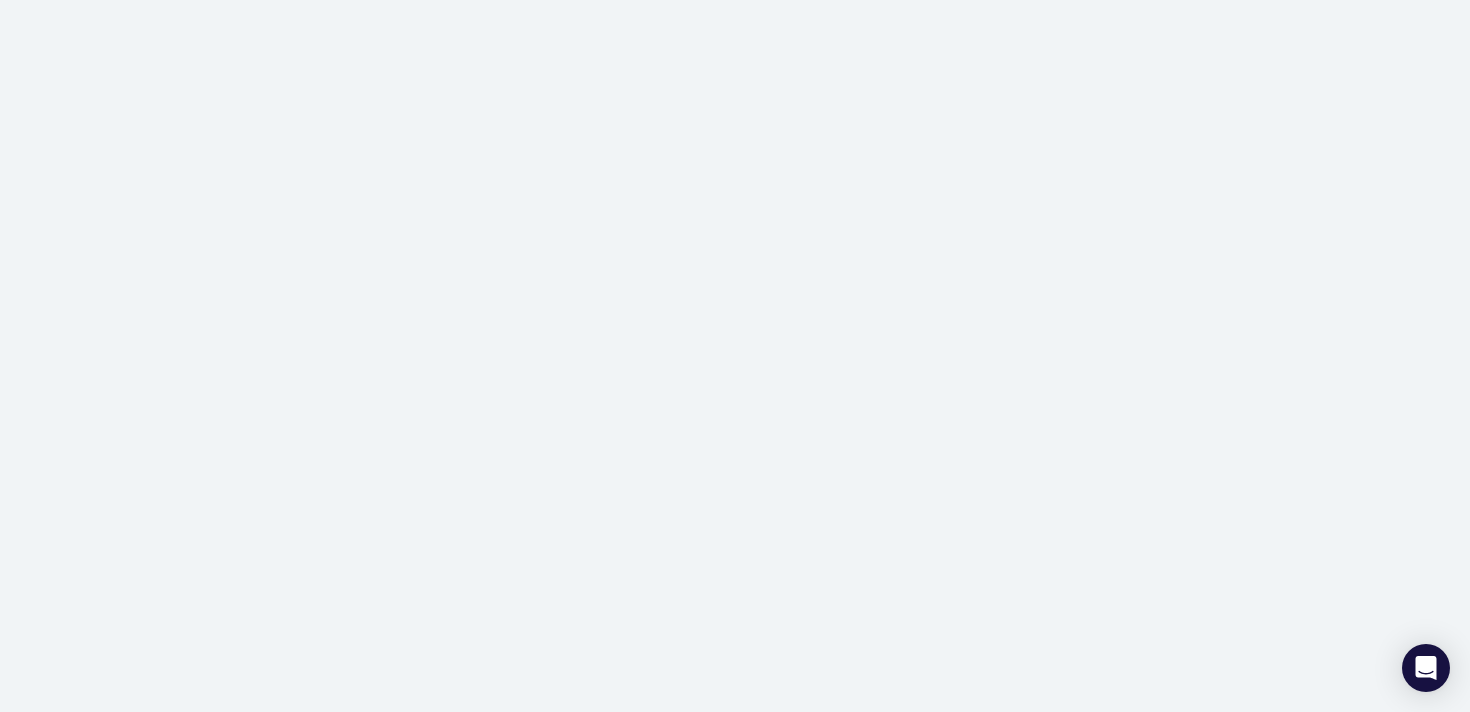 scroll, scrollTop: 0, scrollLeft: 0, axis: both 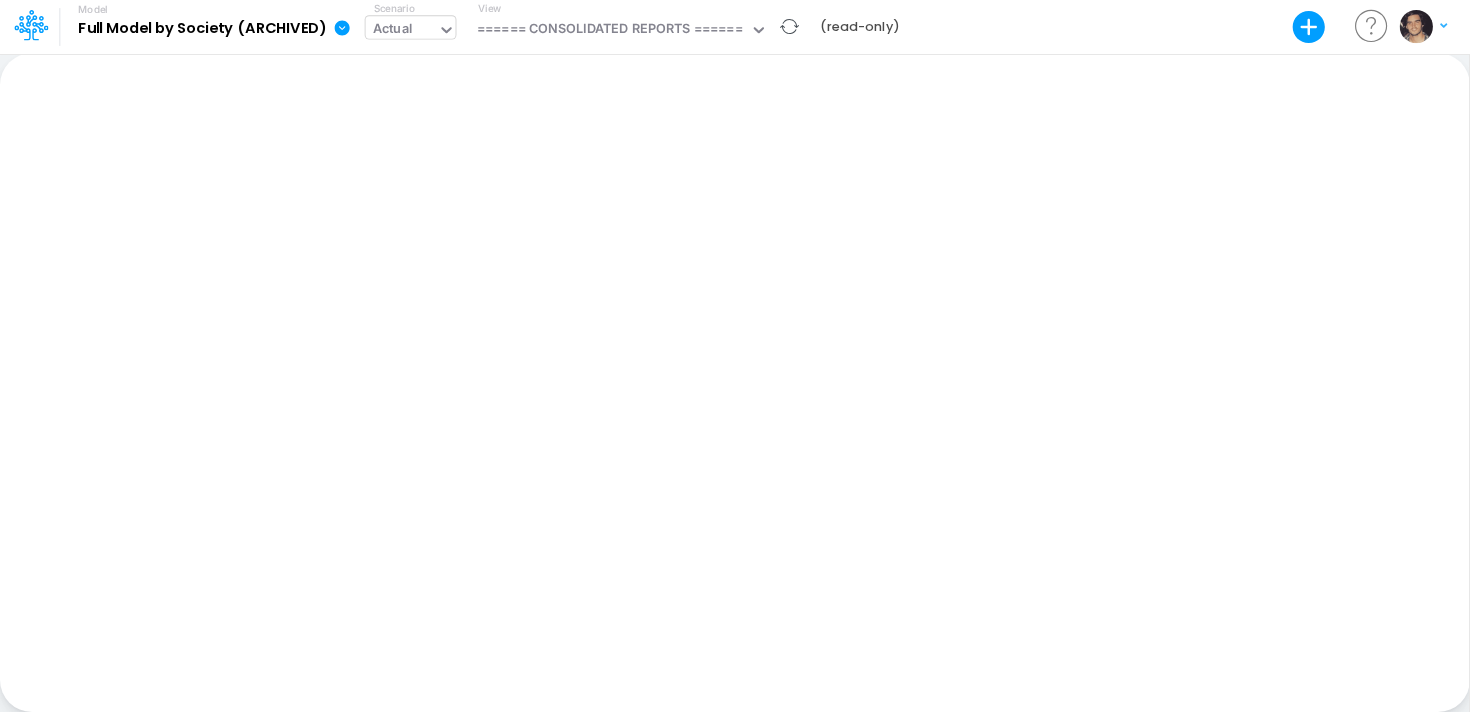 click 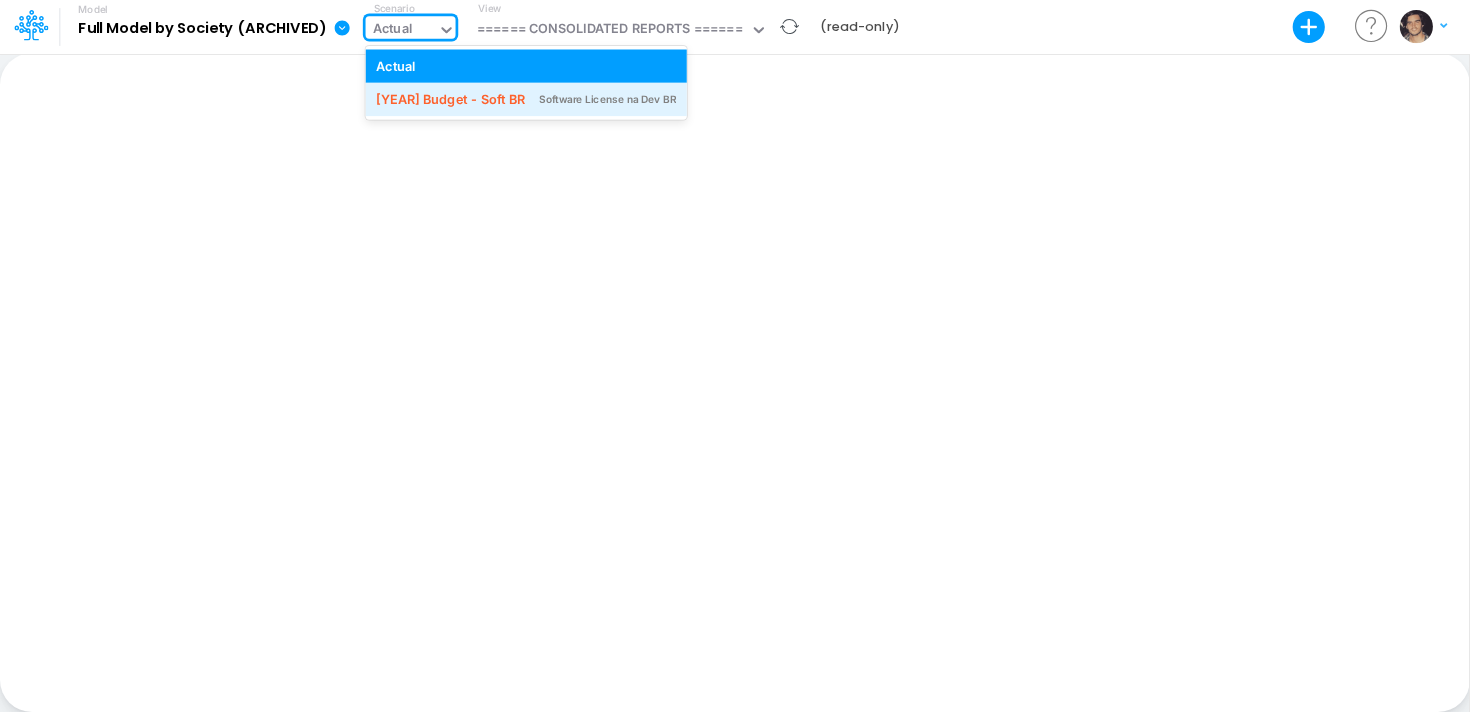 click on "2025 Budget - Soft BR Software License na Dev BR" at bounding box center (526, 99) 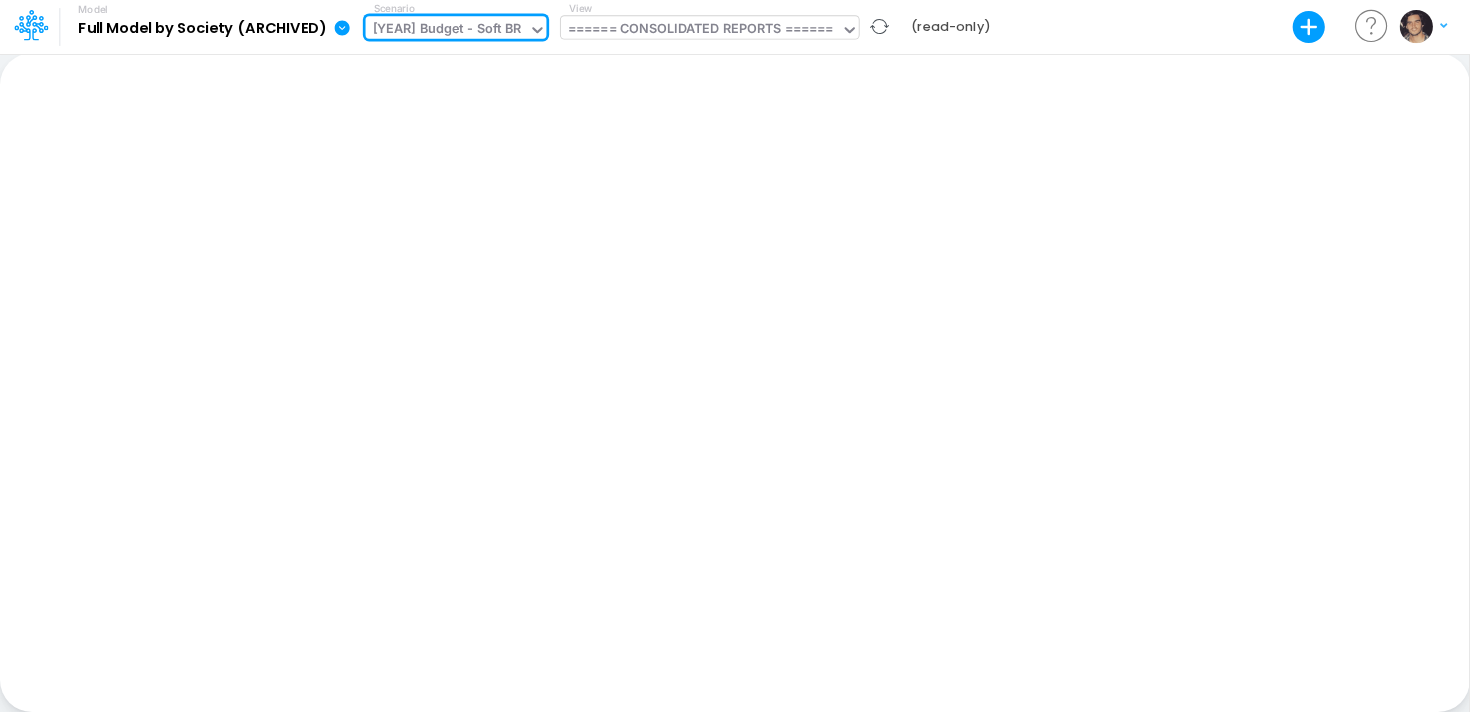 click 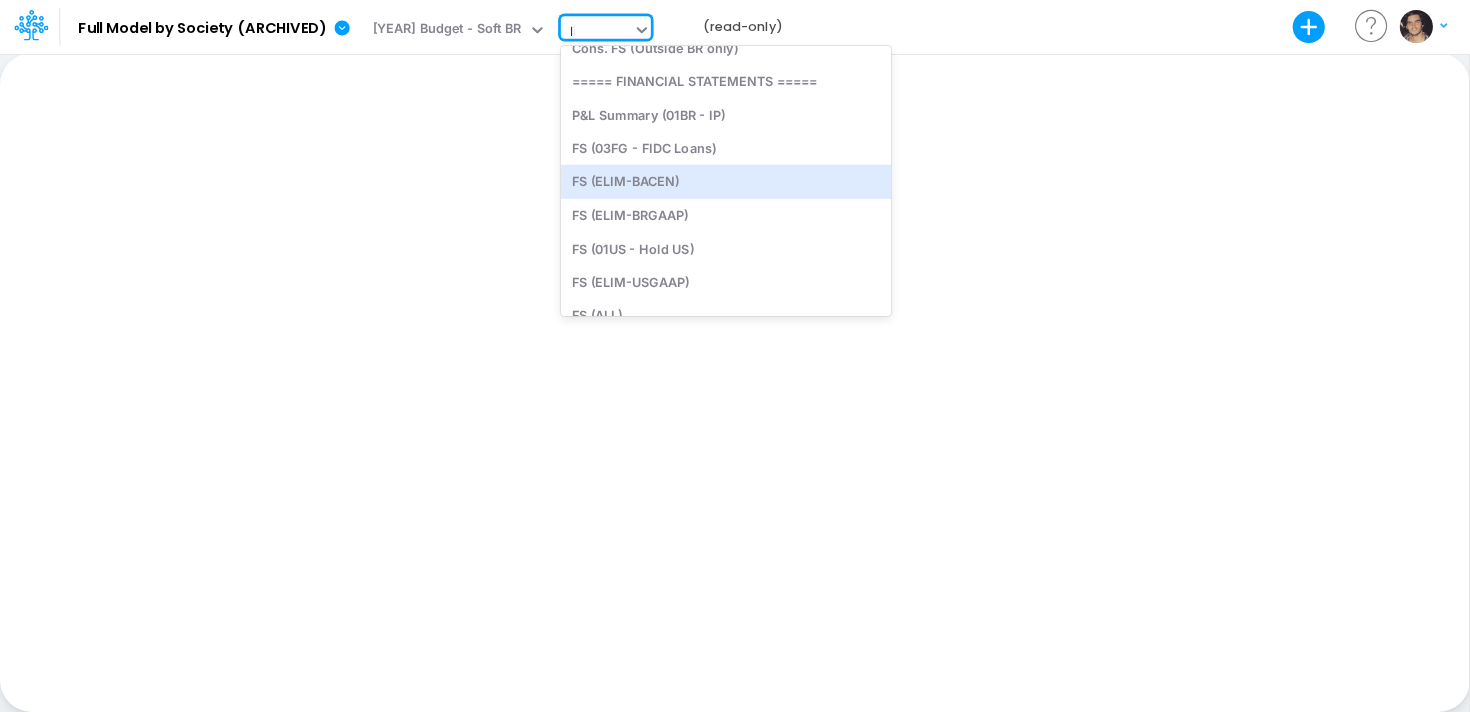 scroll, scrollTop: 0, scrollLeft: 0, axis: both 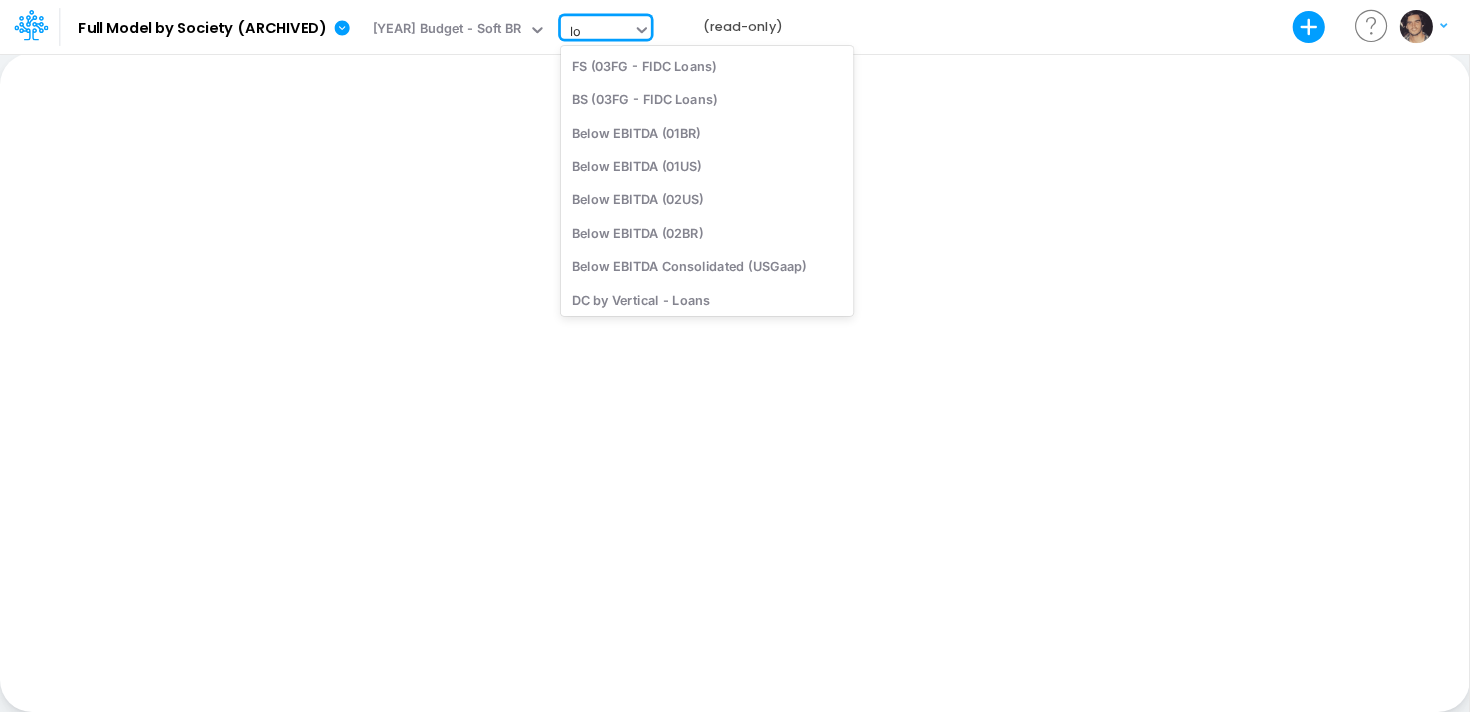 type on "l" 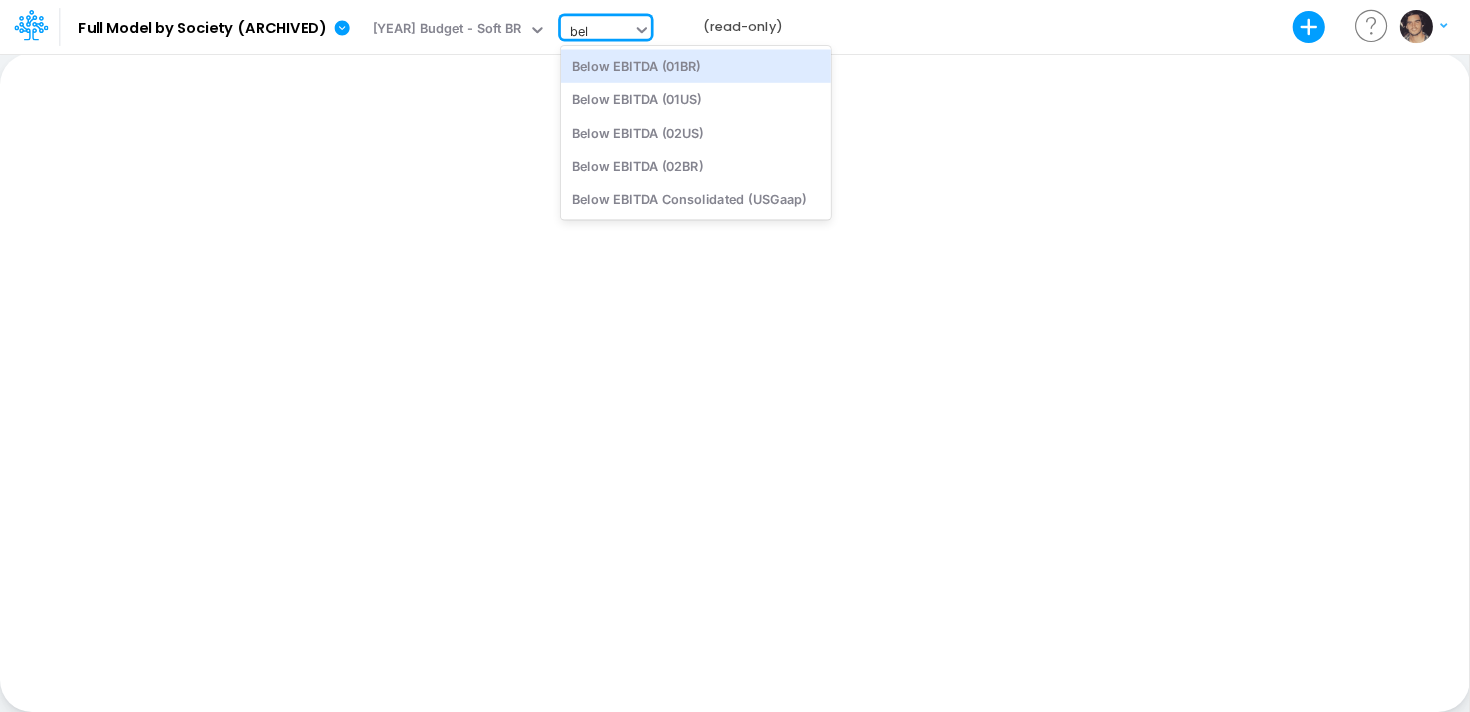 type on "belo" 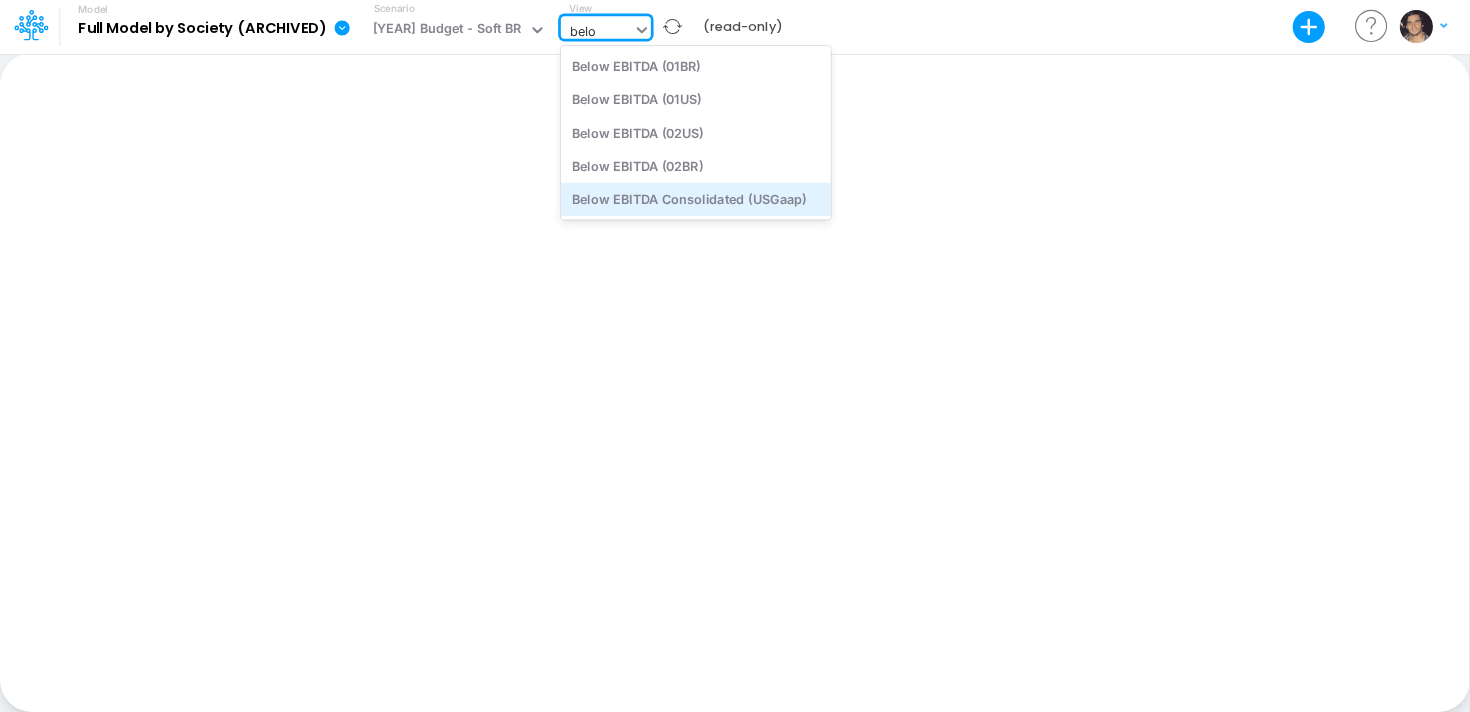 click on "Below EBITDA Consolidated (USGaap)" at bounding box center [696, 199] 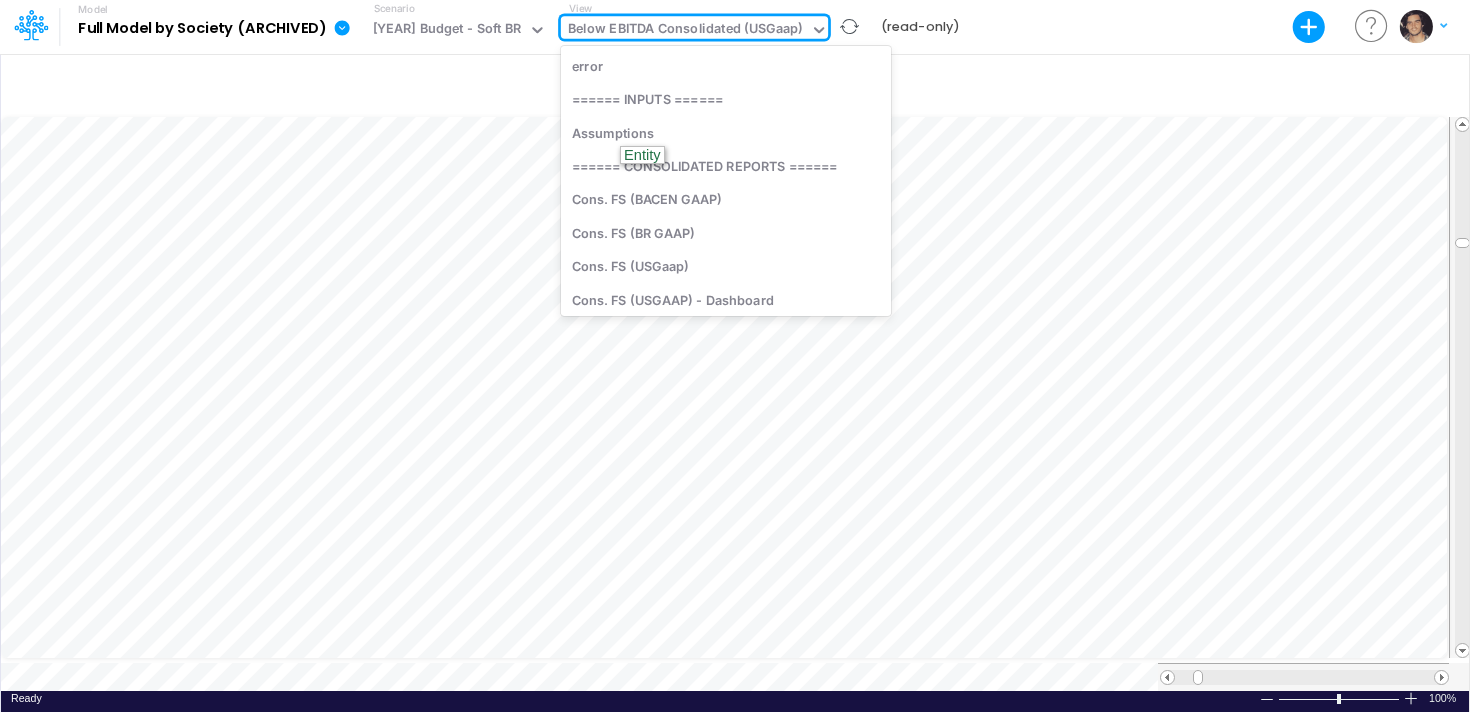 click 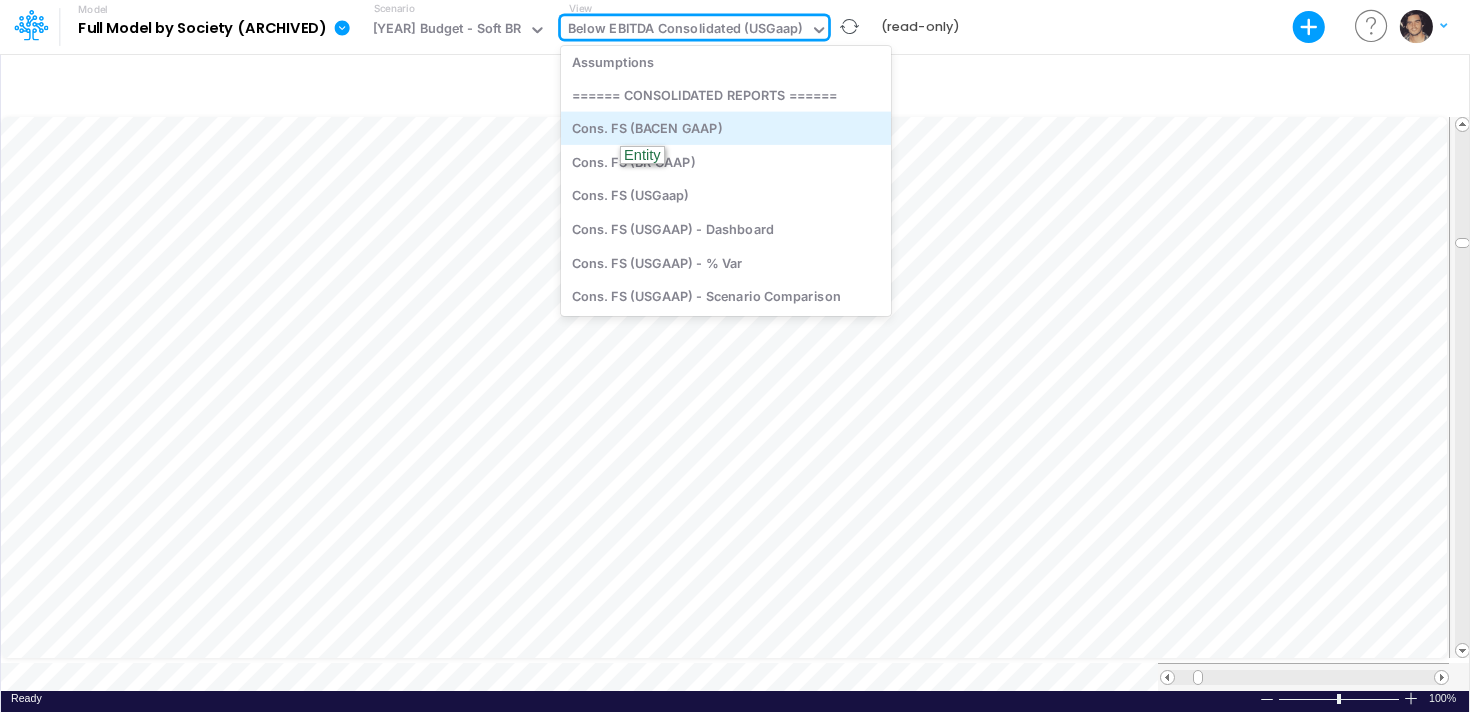 scroll, scrollTop: 83, scrollLeft: 0, axis: vertical 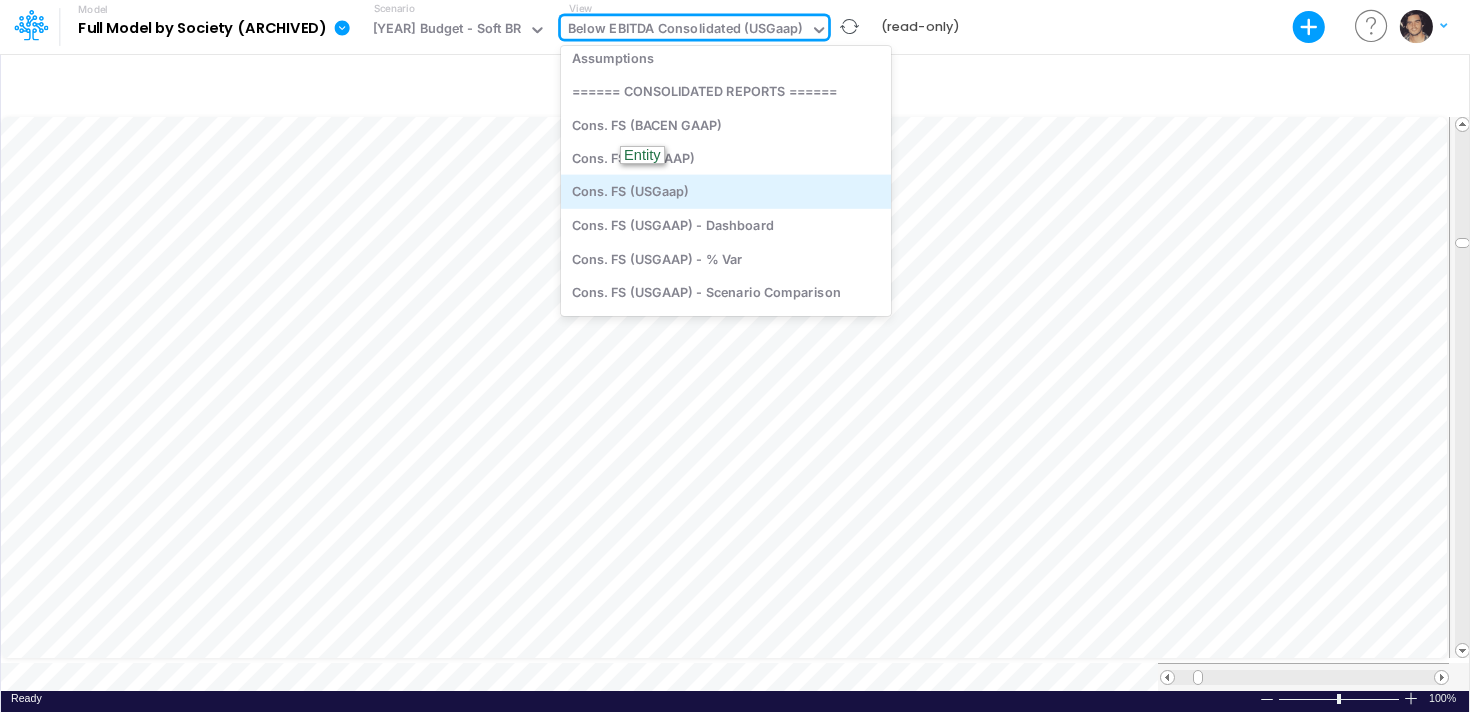click on "Cons. FS (USGaap)" at bounding box center (726, 191) 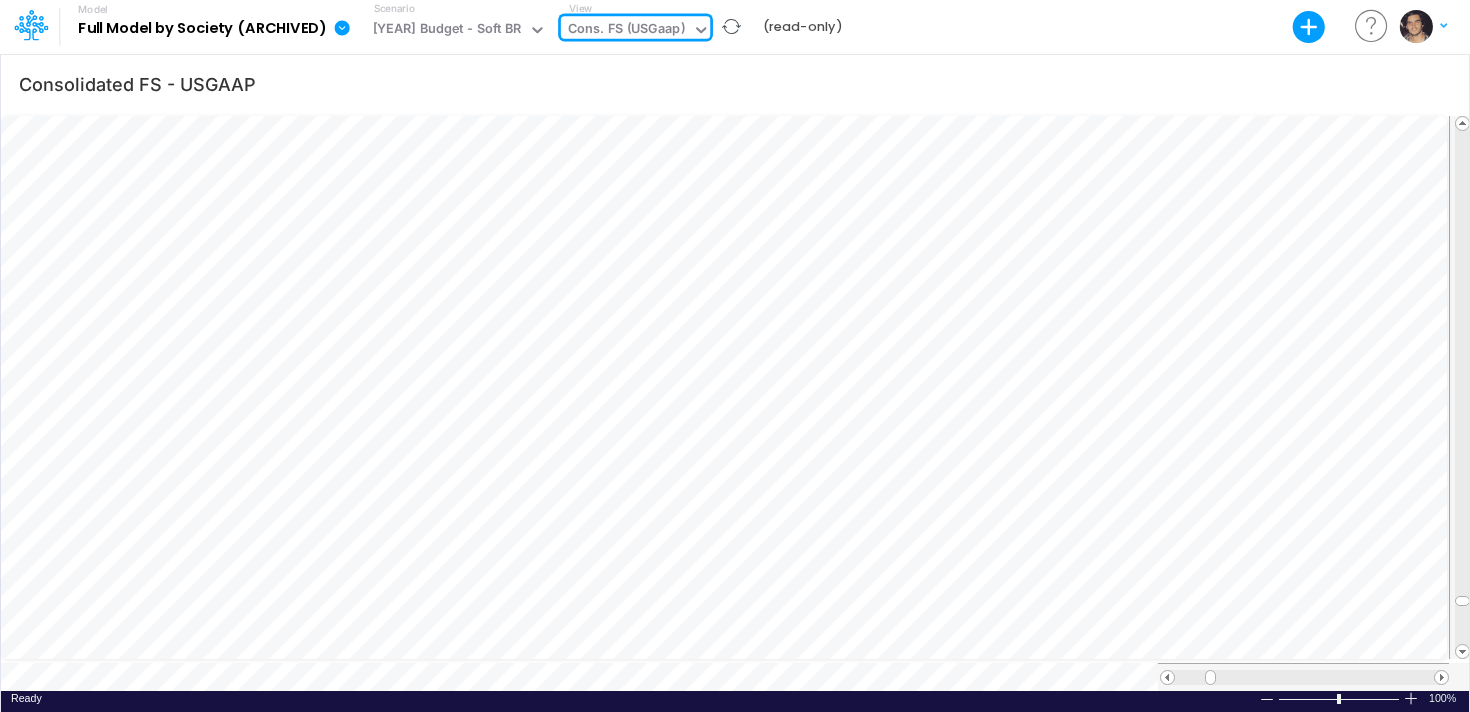 click 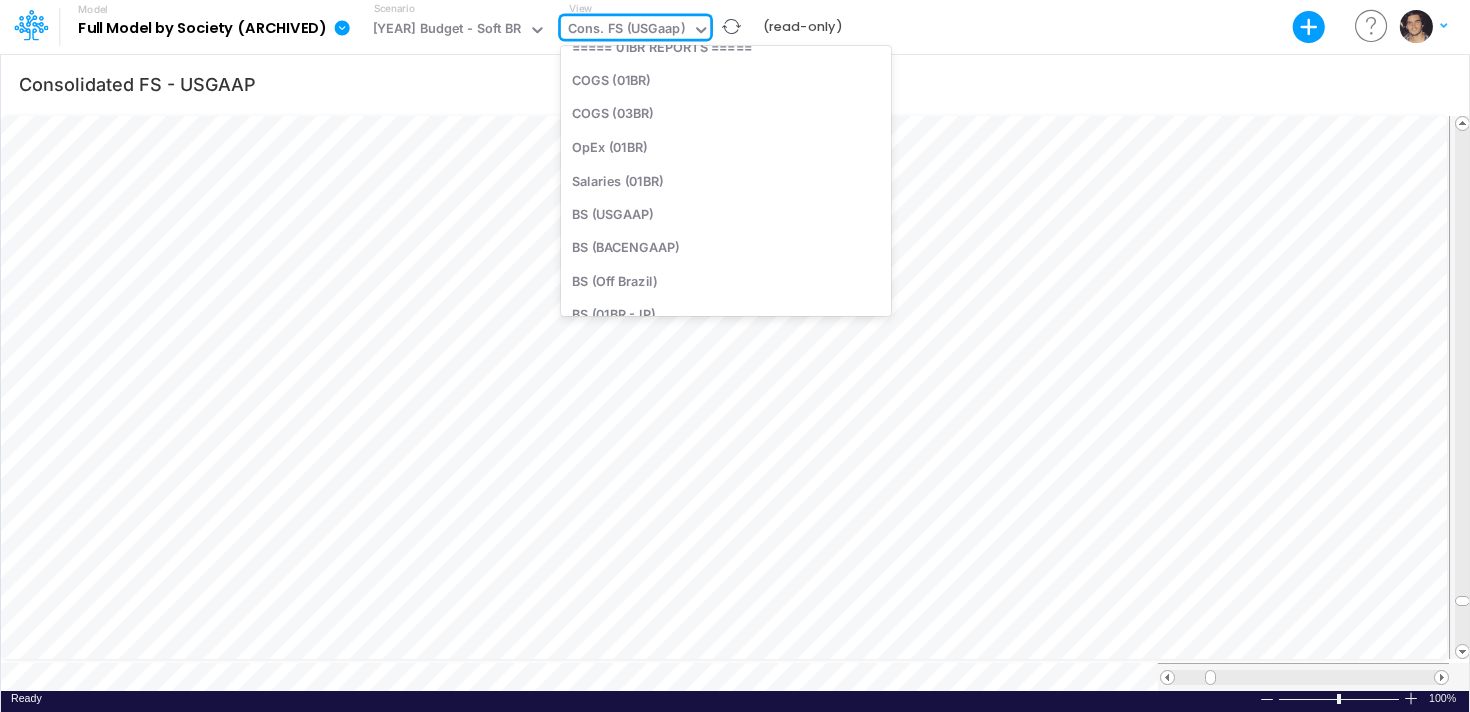 scroll, scrollTop: 1258, scrollLeft: 0, axis: vertical 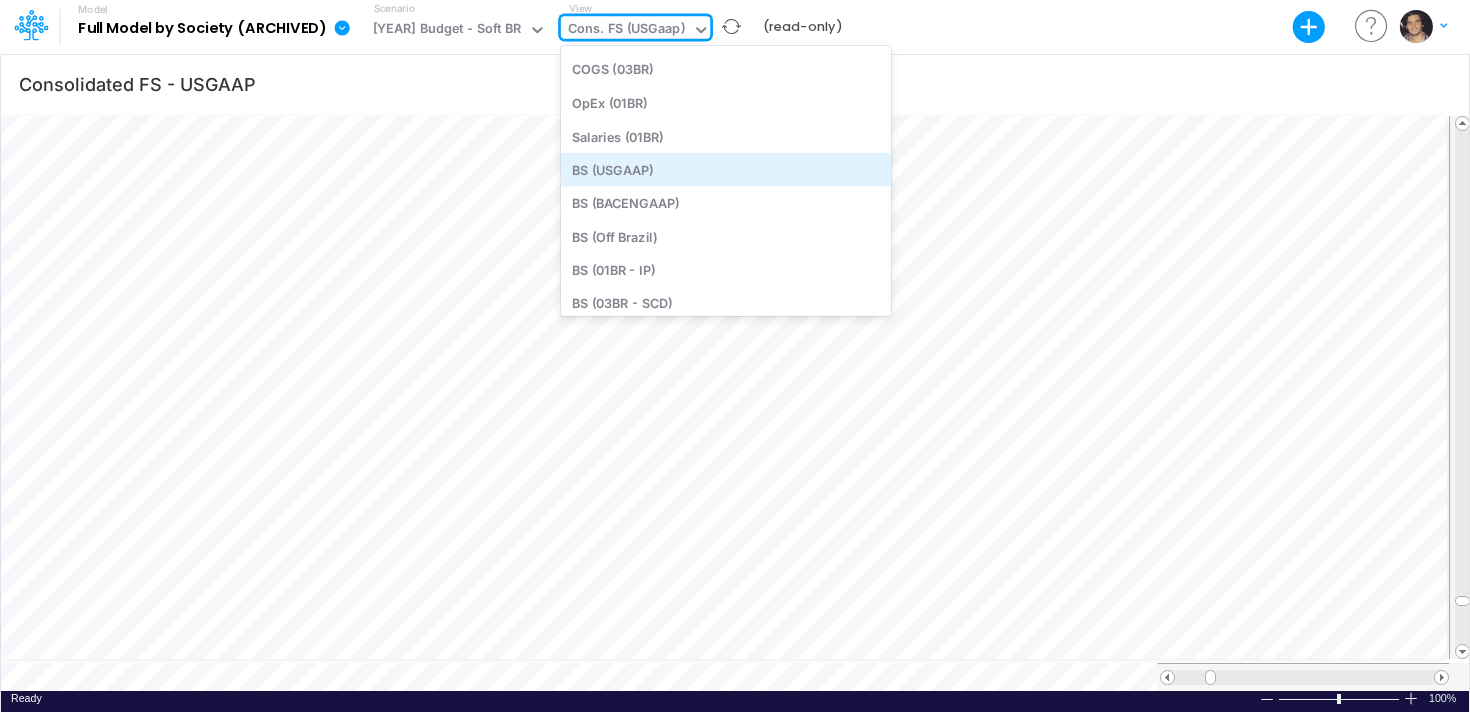 click on "BS (USGAAP)" at bounding box center [726, 169] 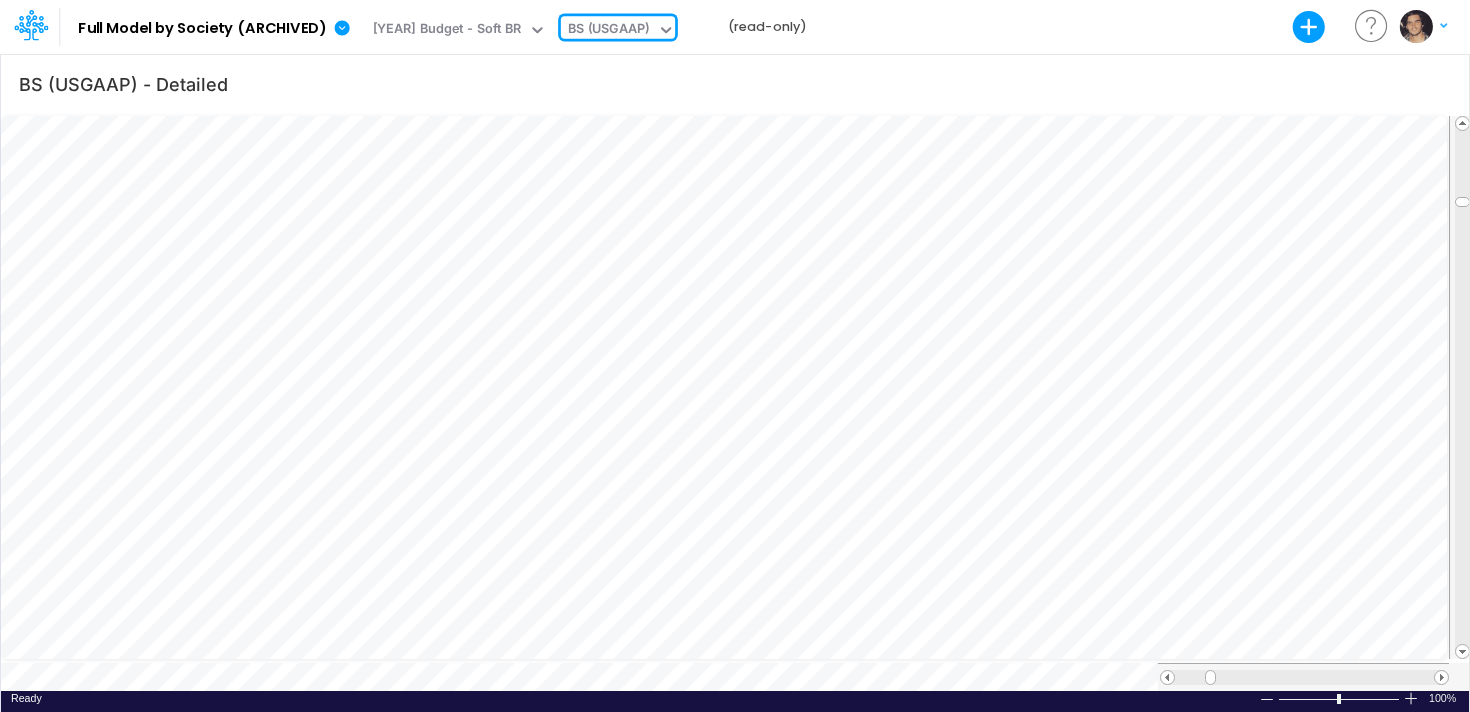 click 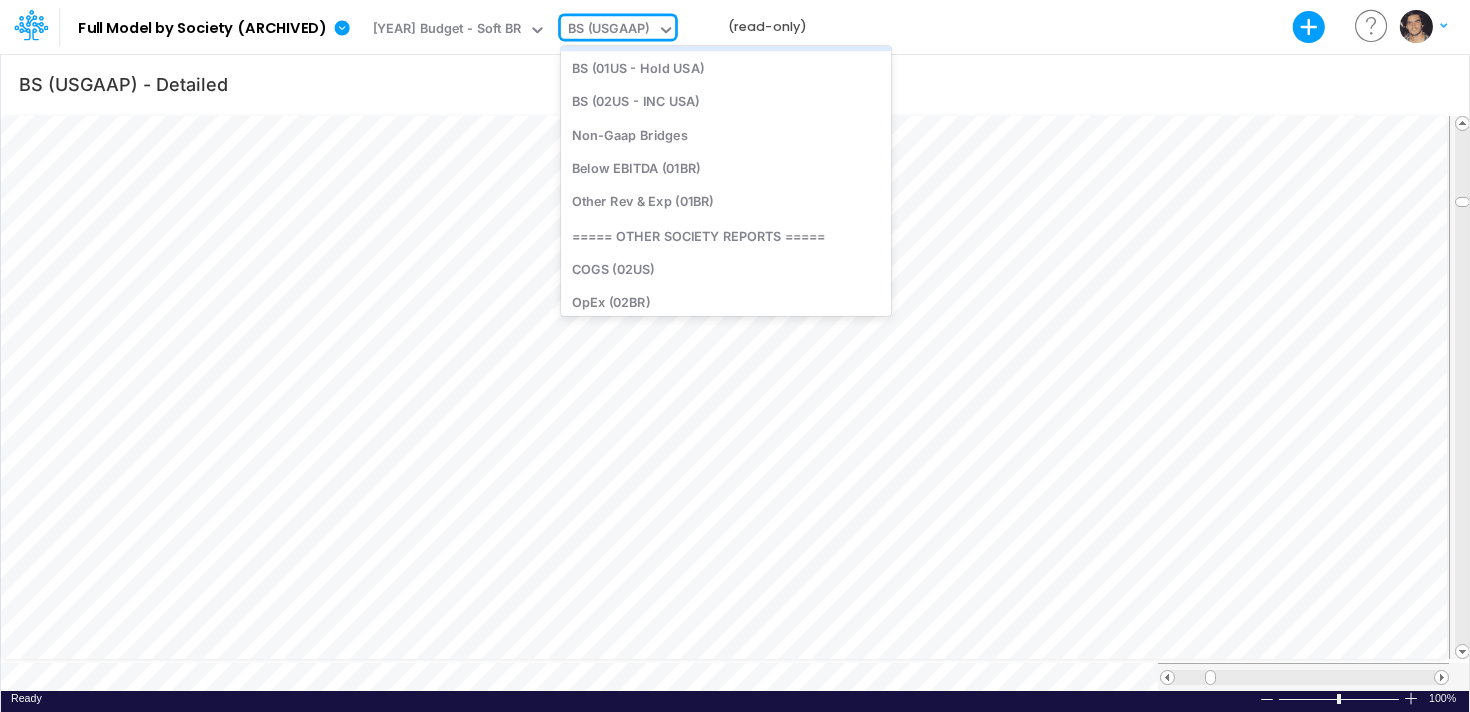 scroll, scrollTop: 1795, scrollLeft: 0, axis: vertical 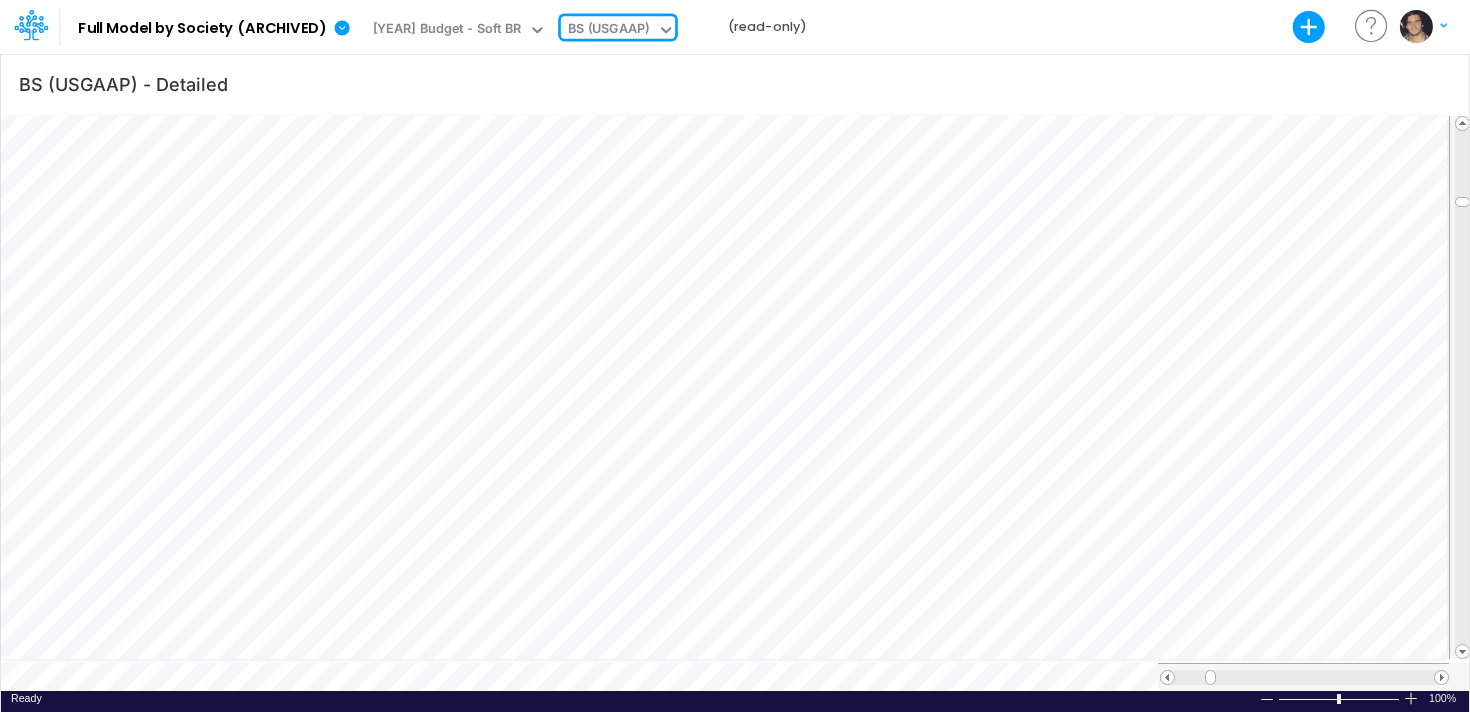 click on "BS (USGAAP)" at bounding box center [609, 31] 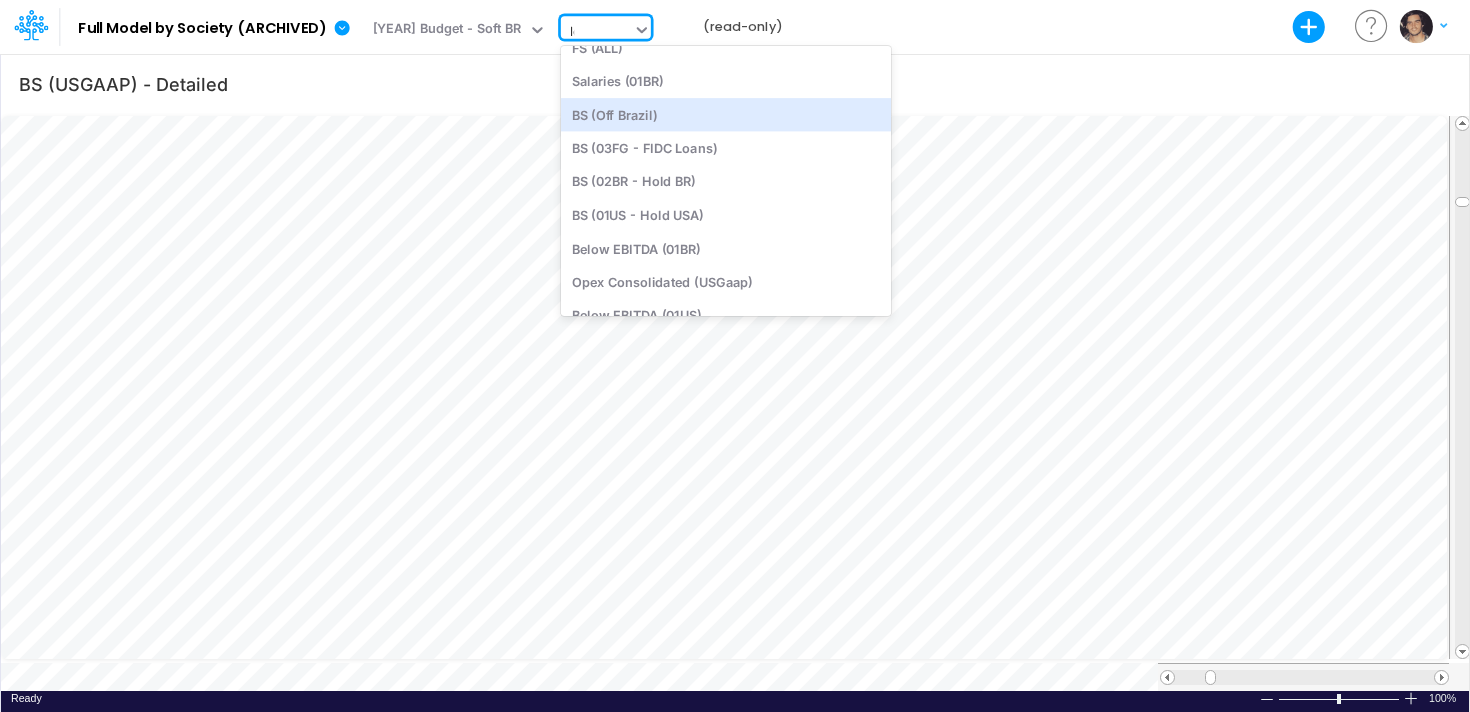 scroll, scrollTop: 0, scrollLeft: 0, axis: both 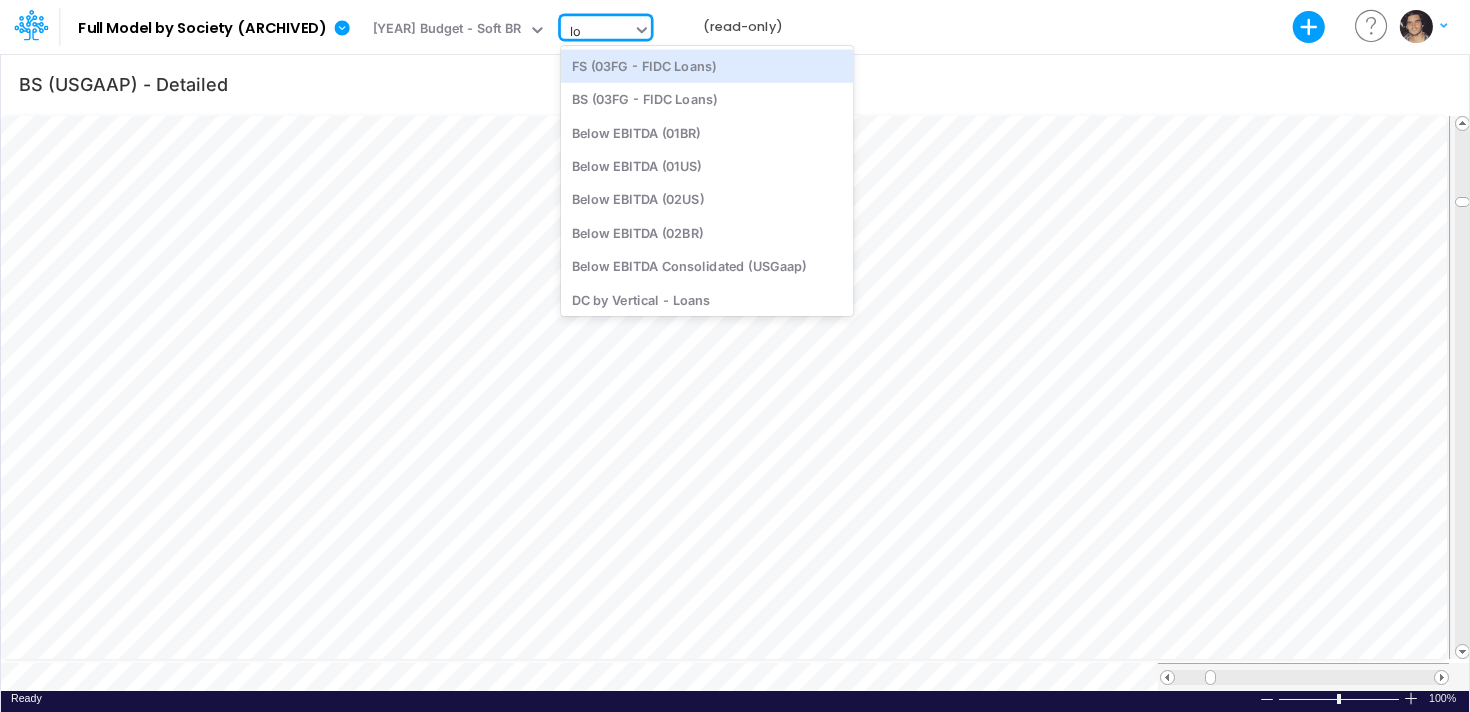 type on "loc" 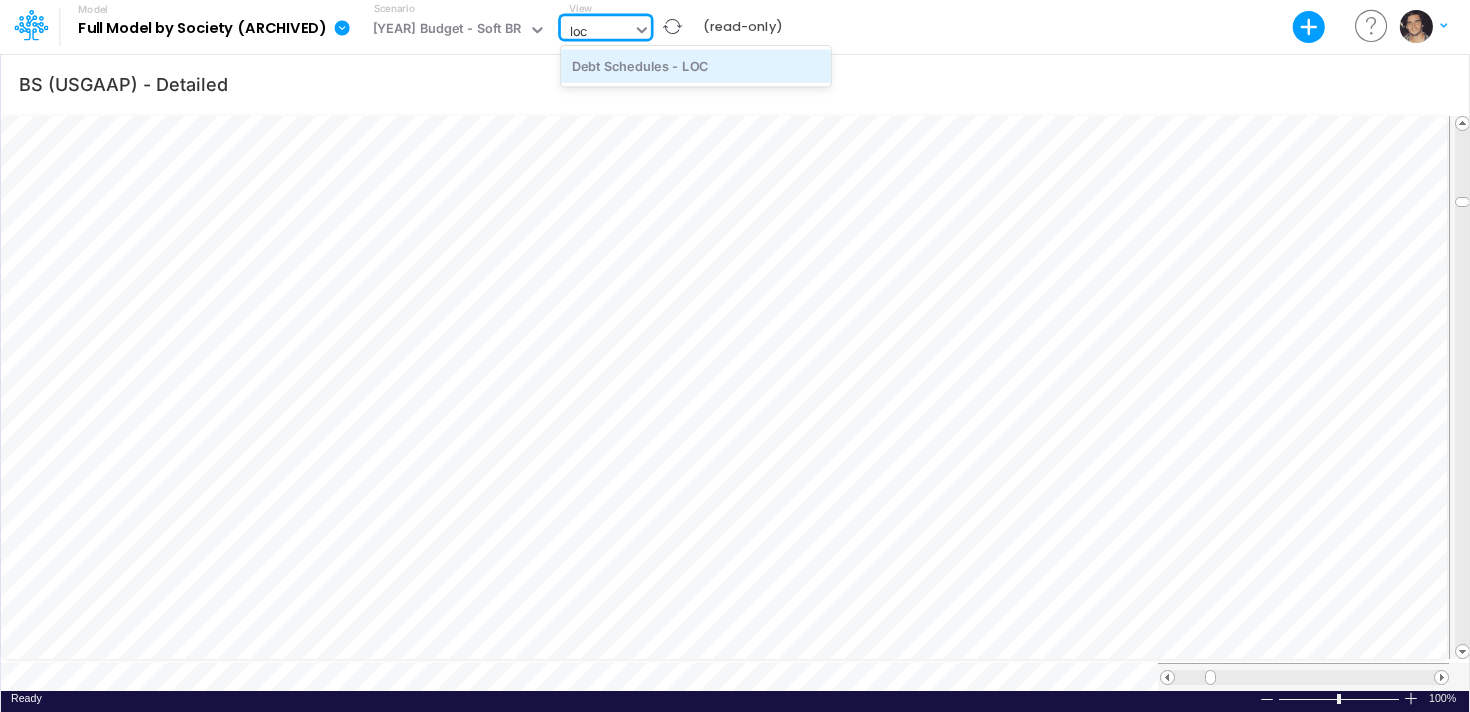 click on "Debt Schedules - LOC" at bounding box center (696, 65) 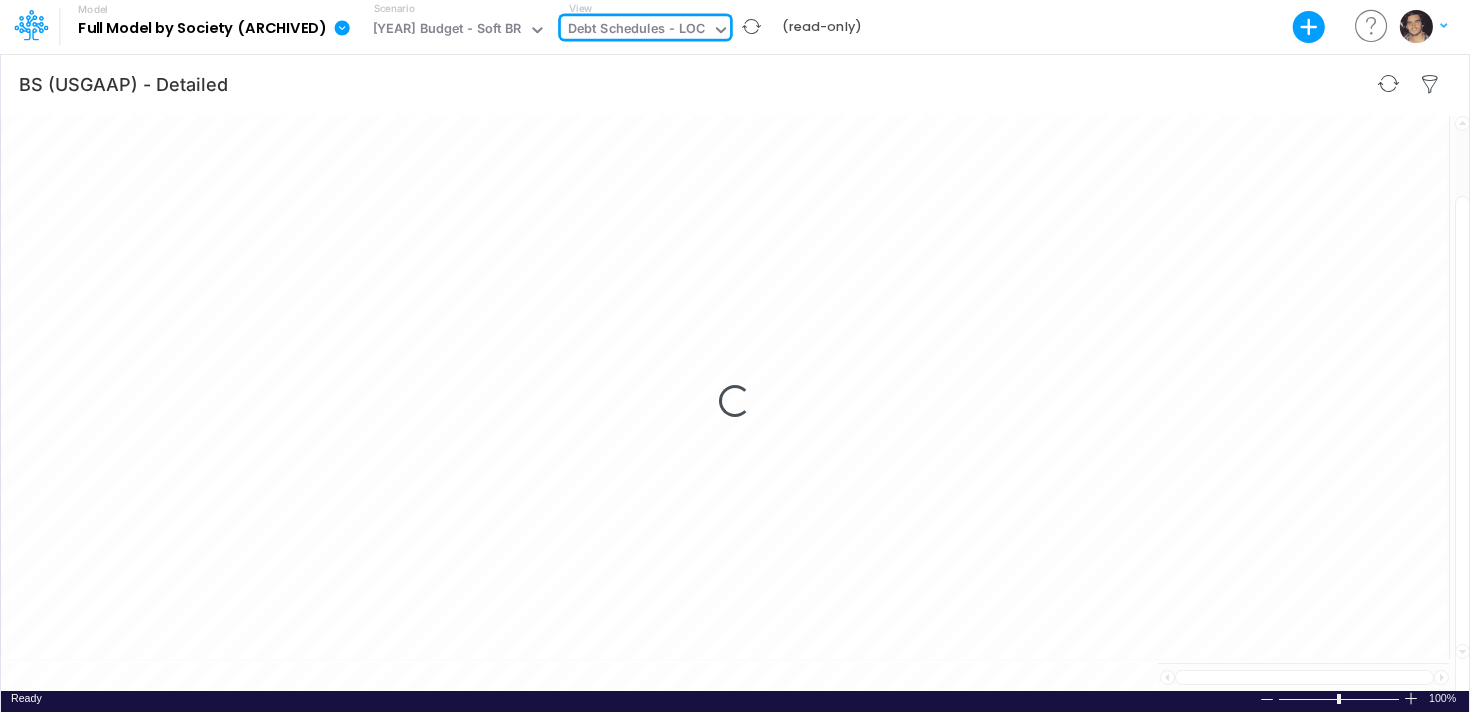 type 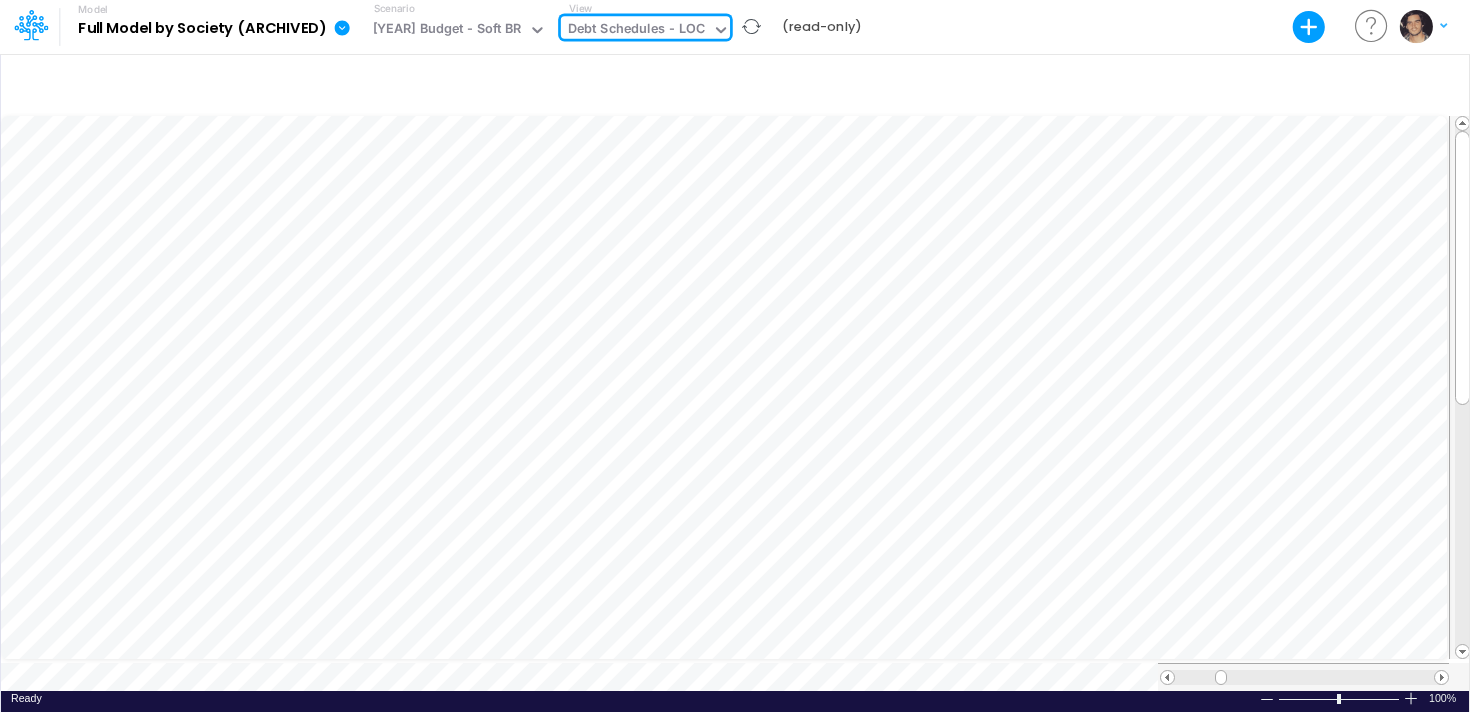 click 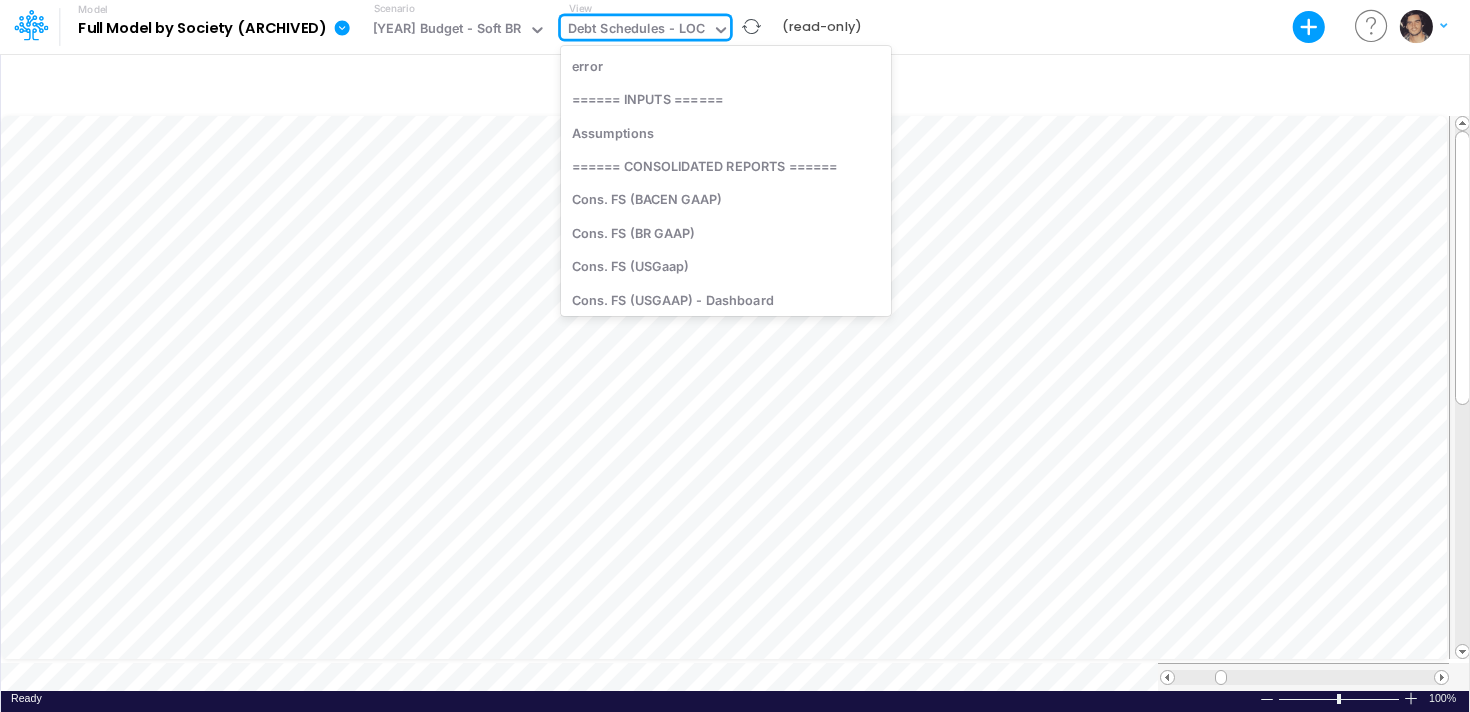 scroll, scrollTop: 5543, scrollLeft: 0, axis: vertical 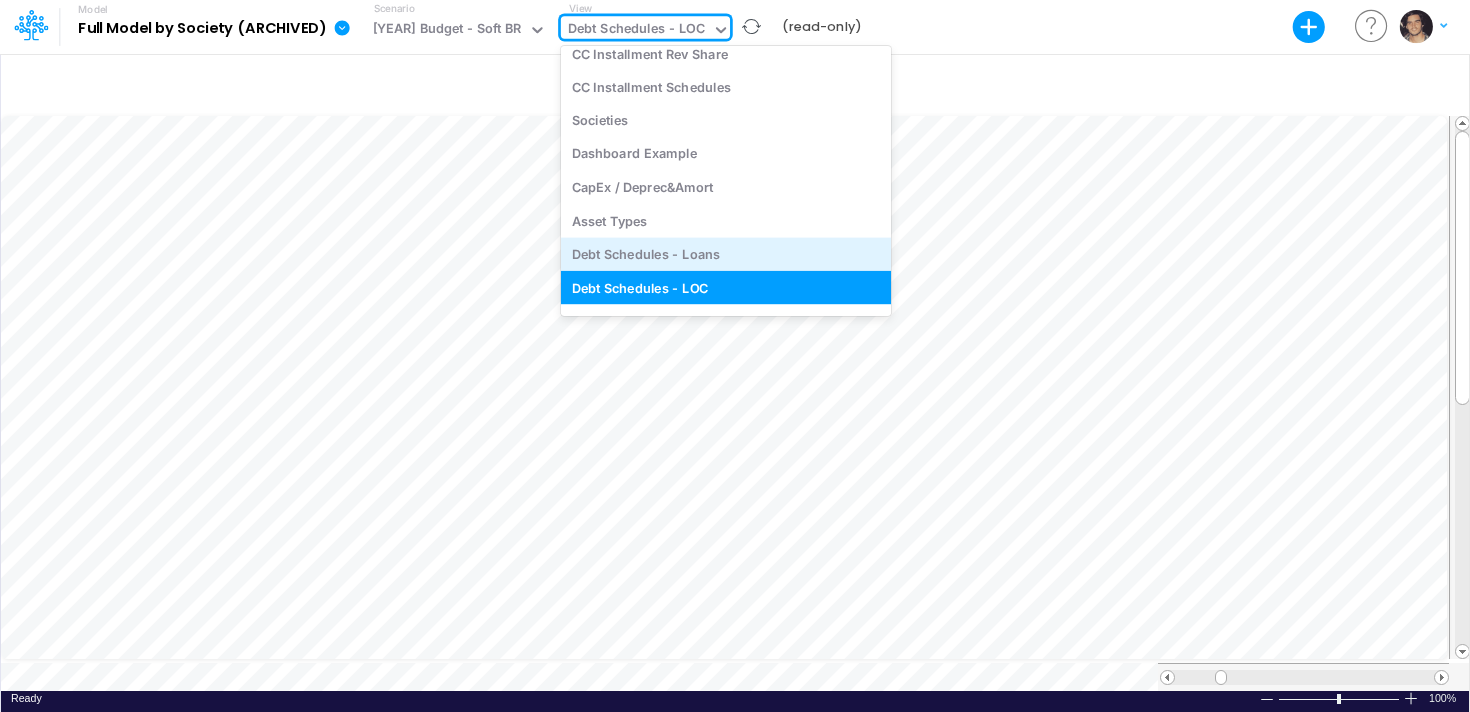 click on "Debt Schedules - Loans" at bounding box center [726, 253] 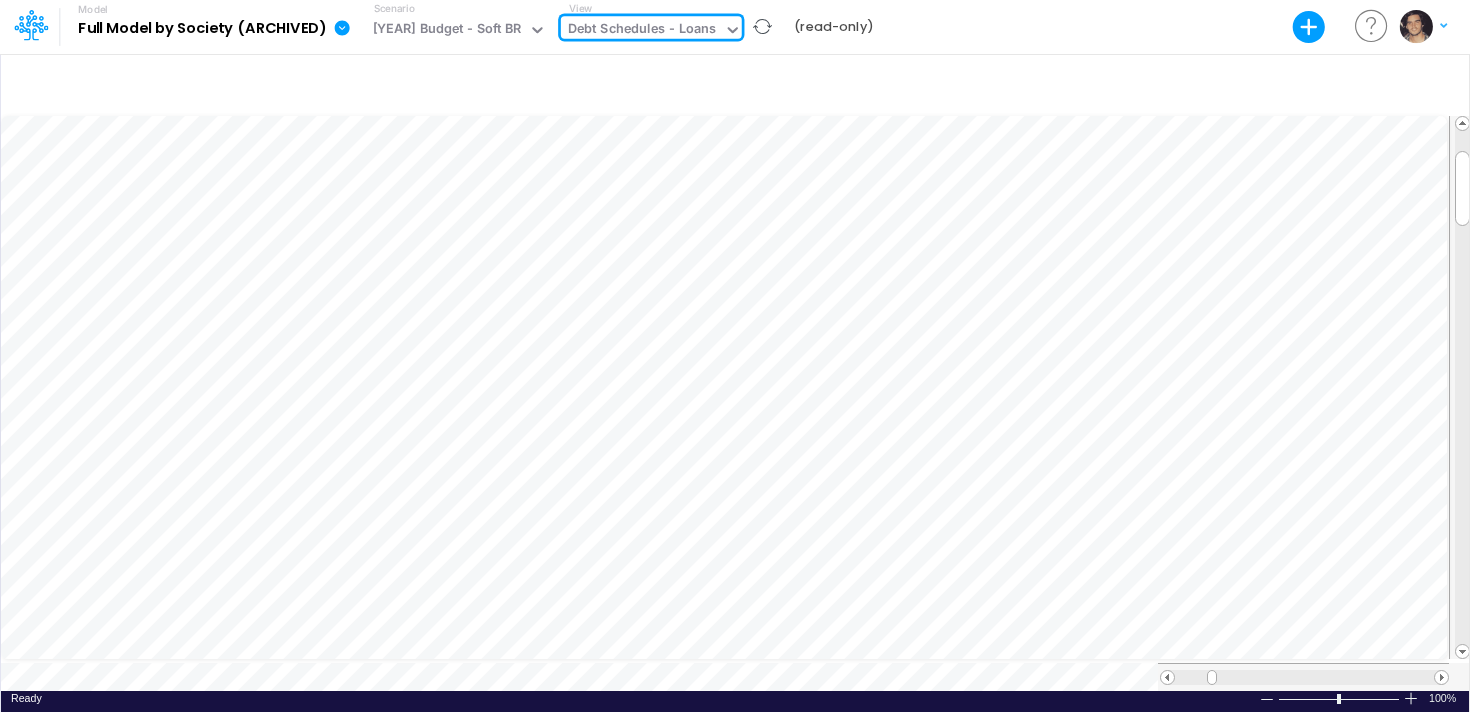 click on "Debt Schedules - Loans" at bounding box center (642, 30) 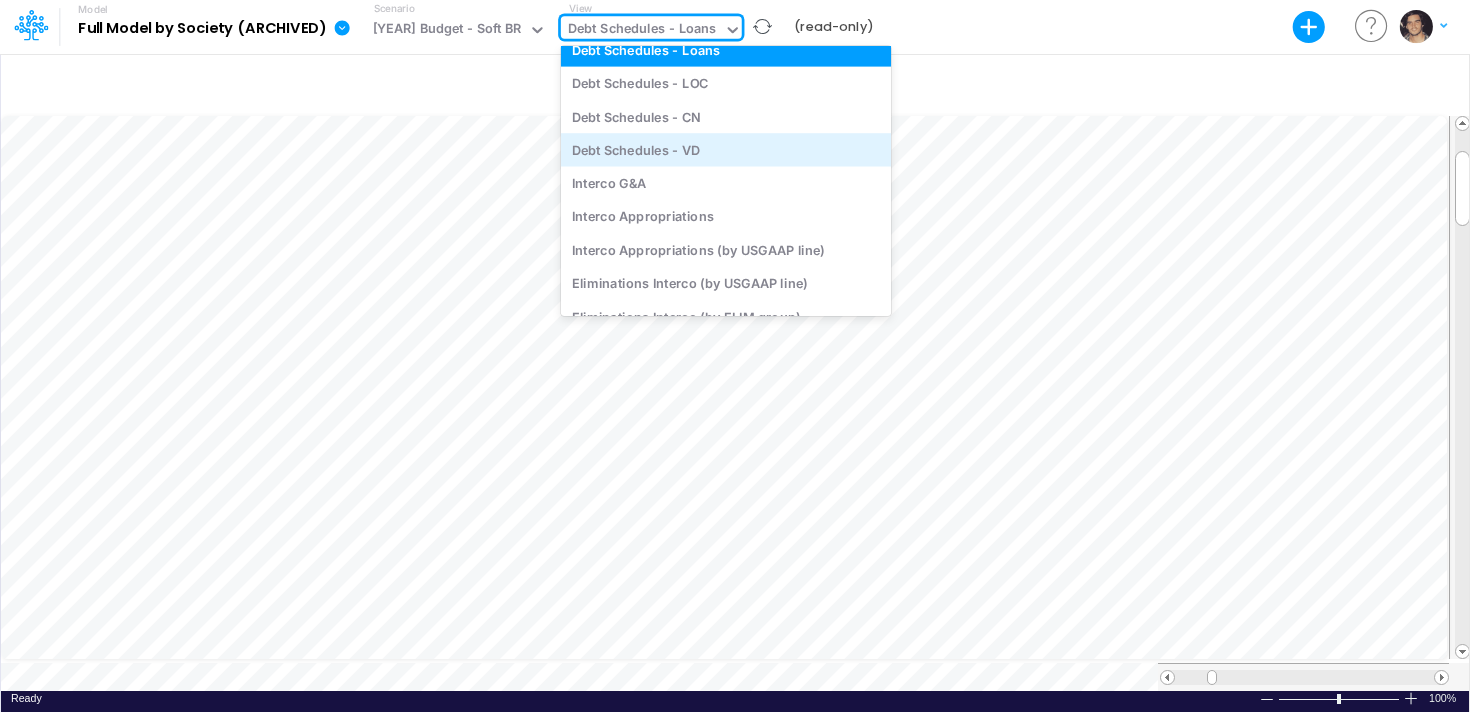 scroll, scrollTop: 5772, scrollLeft: 0, axis: vertical 